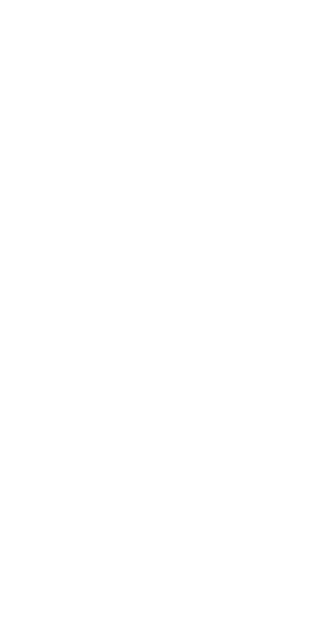 scroll, scrollTop: 0, scrollLeft: 0, axis: both 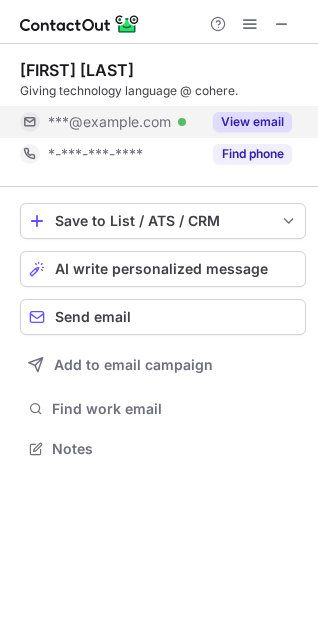 click on "View email" at bounding box center (252, 122) 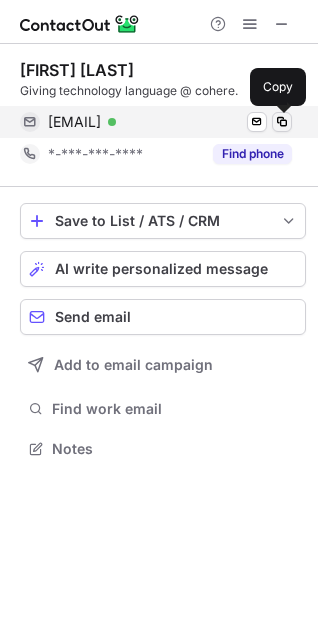 click at bounding box center [282, 122] 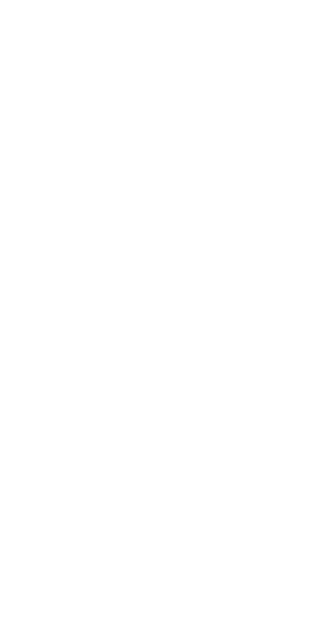 scroll, scrollTop: 0, scrollLeft: 0, axis: both 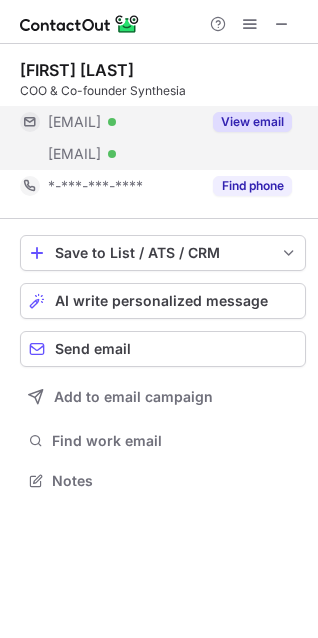 click on "View email" at bounding box center [252, 122] 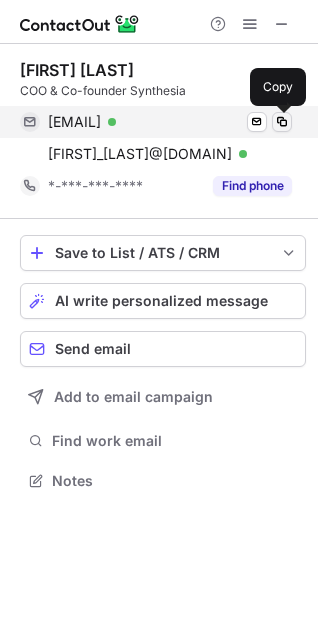 click at bounding box center (282, 122) 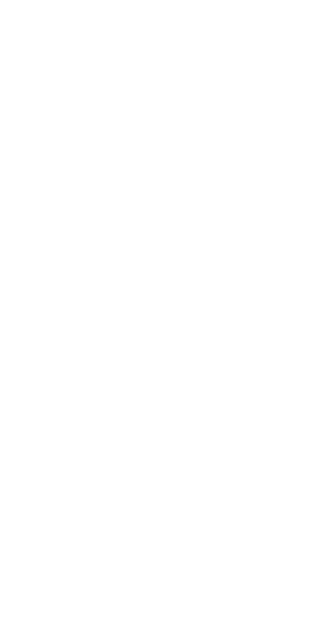 scroll, scrollTop: 0, scrollLeft: 0, axis: both 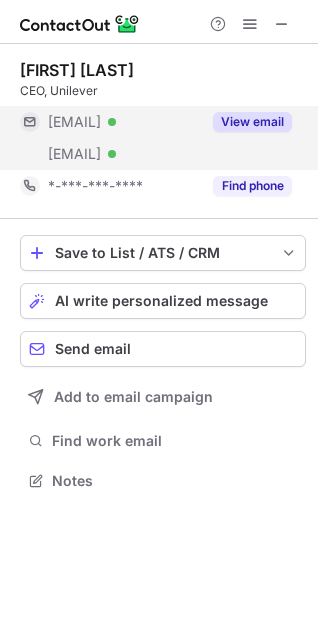 click on "View email" at bounding box center (252, 122) 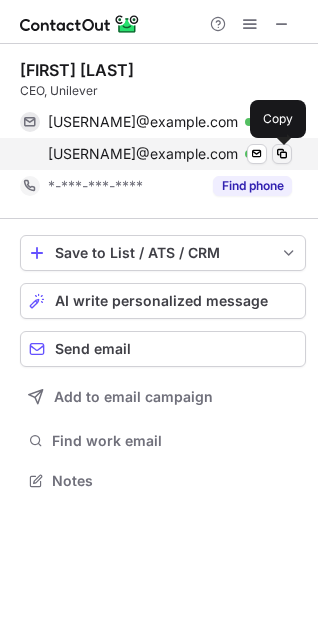 click at bounding box center (282, 154) 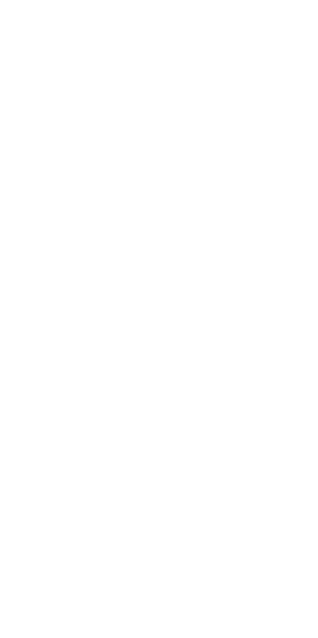 scroll, scrollTop: 0, scrollLeft: 0, axis: both 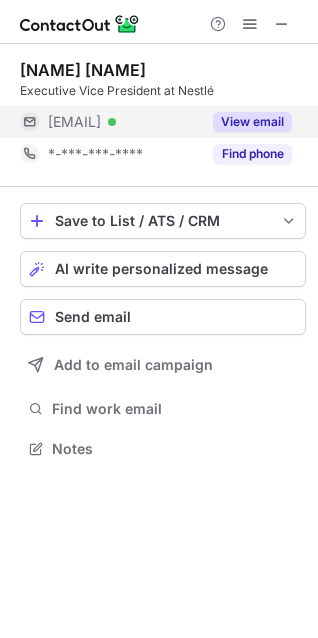 click on "View email" at bounding box center (252, 122) 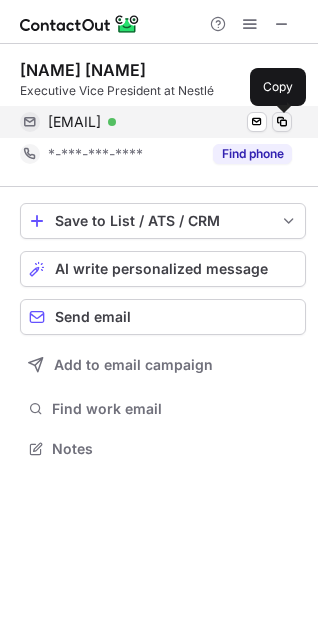 click at bounding box center (282, 122) 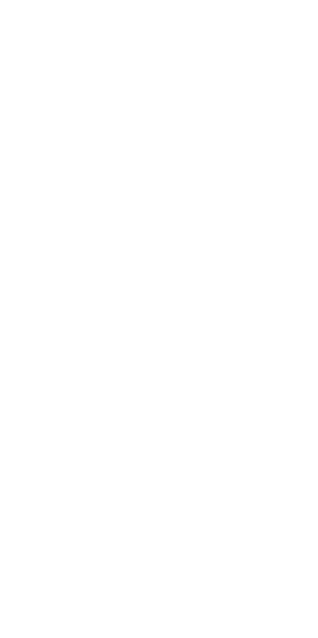 scroll, scrollTop: 0, scrollLeft: 0, axis: both 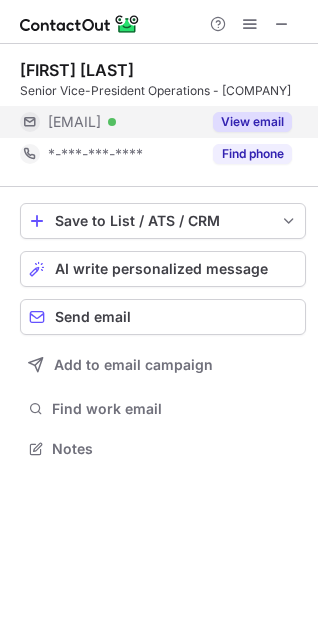 click on "View email" at bounding box center [252, 122] 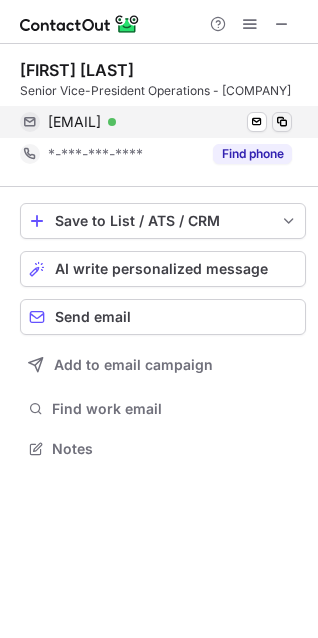 click at bounding box center (282, 122) 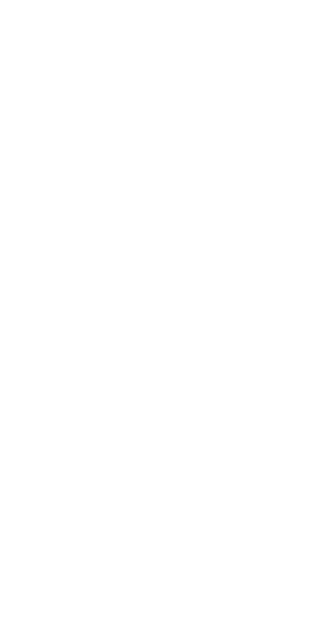 scroll, scrollTop: 0, scrollLeft: 0, axis: both 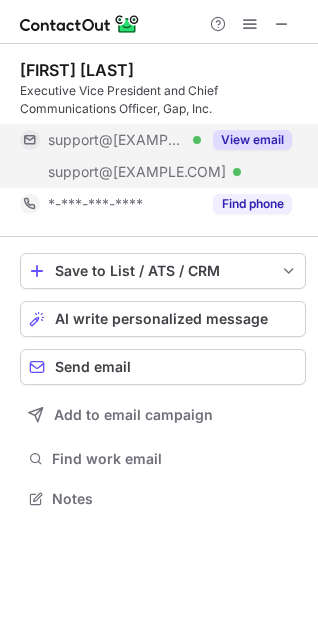 click on "View email" at bounding box center [252, 140] 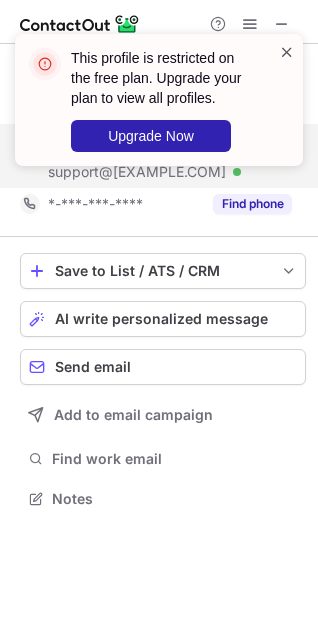 click at bounding box center [287, 52] 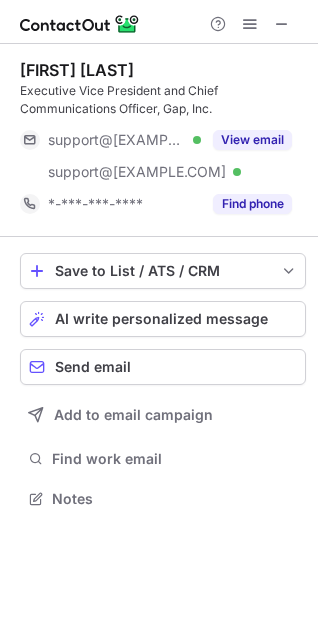 scroll, scrollTop: 10, scrollLeft: 9, axis: both 